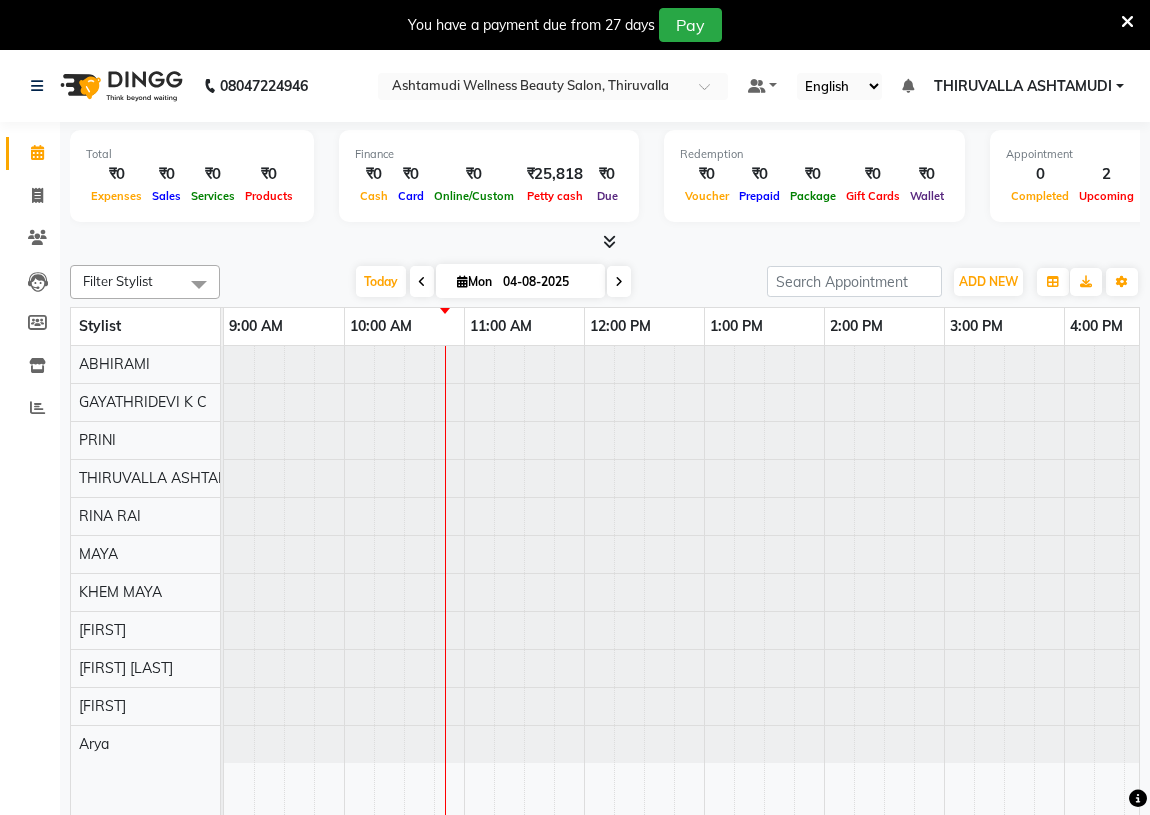 scroll, scrollTop: 11, scrollLeft: 0, axis: vertical 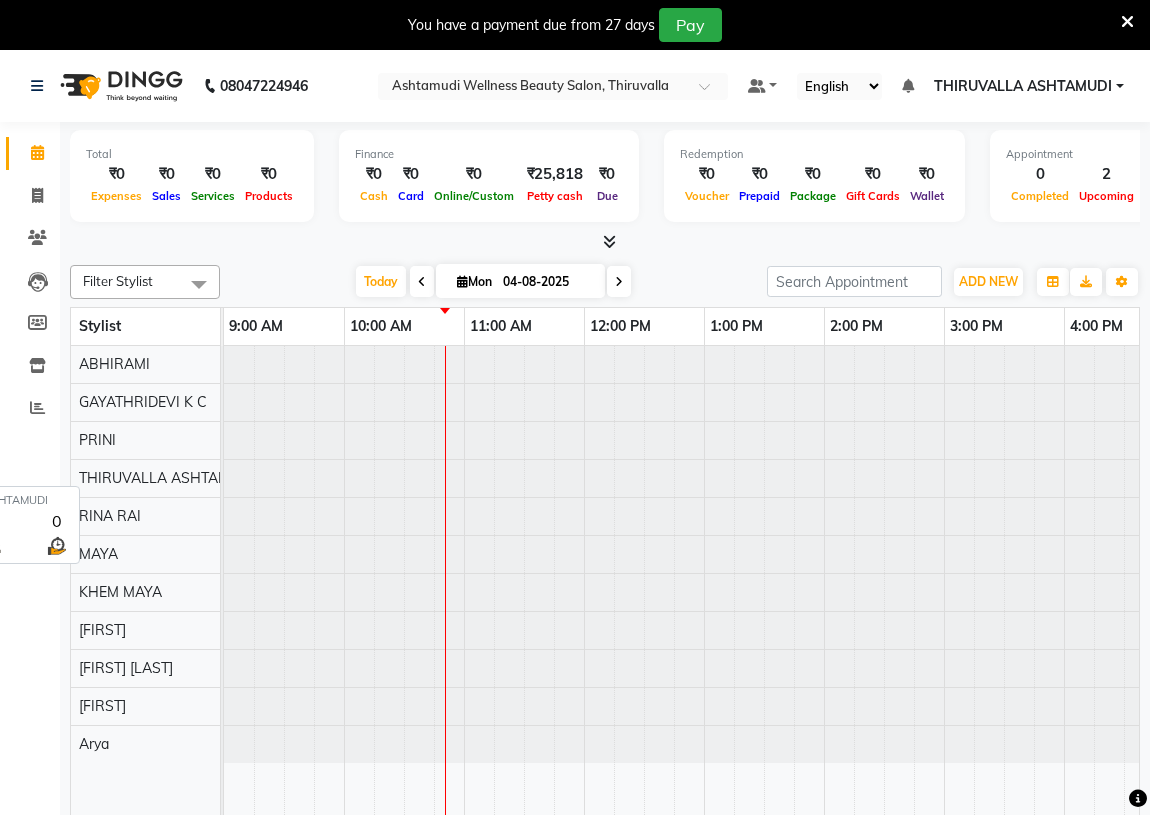 click on "THIRUVALLA ASHTAMUDI" at bounding box center (166, 478) 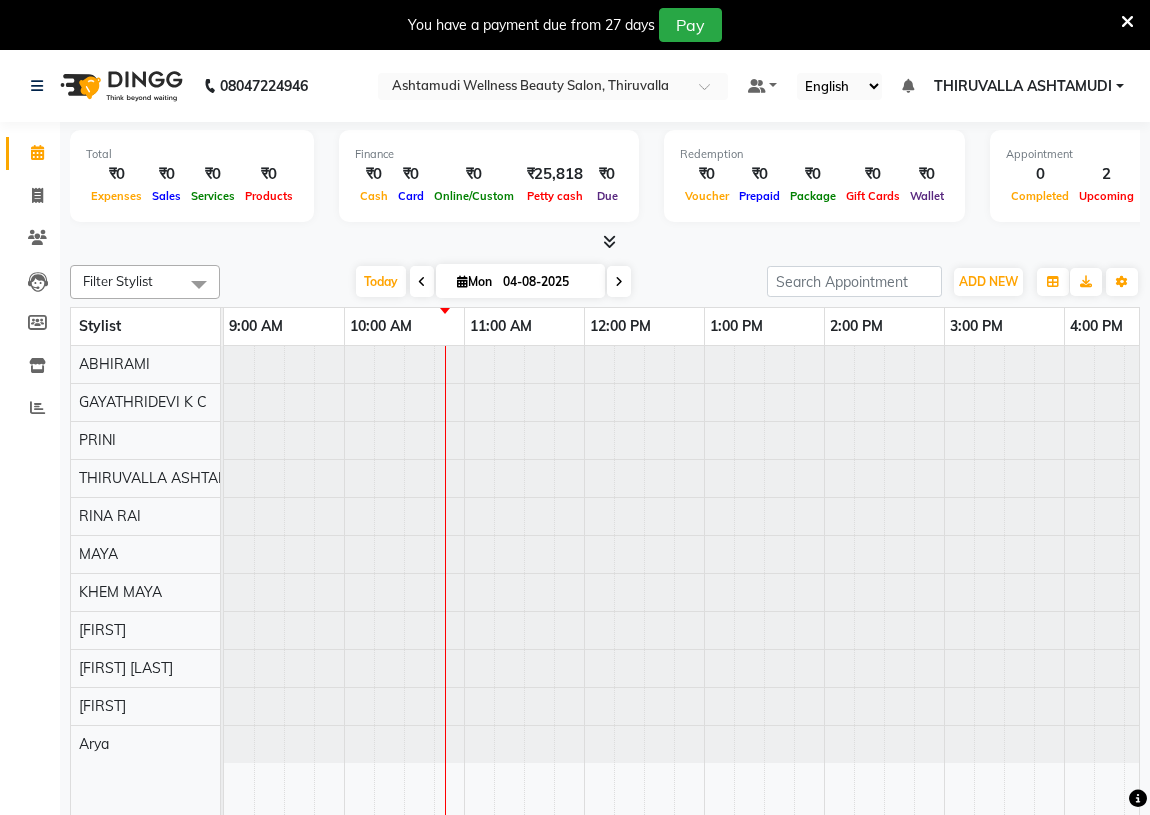 click at bounding box center [1064, 478] 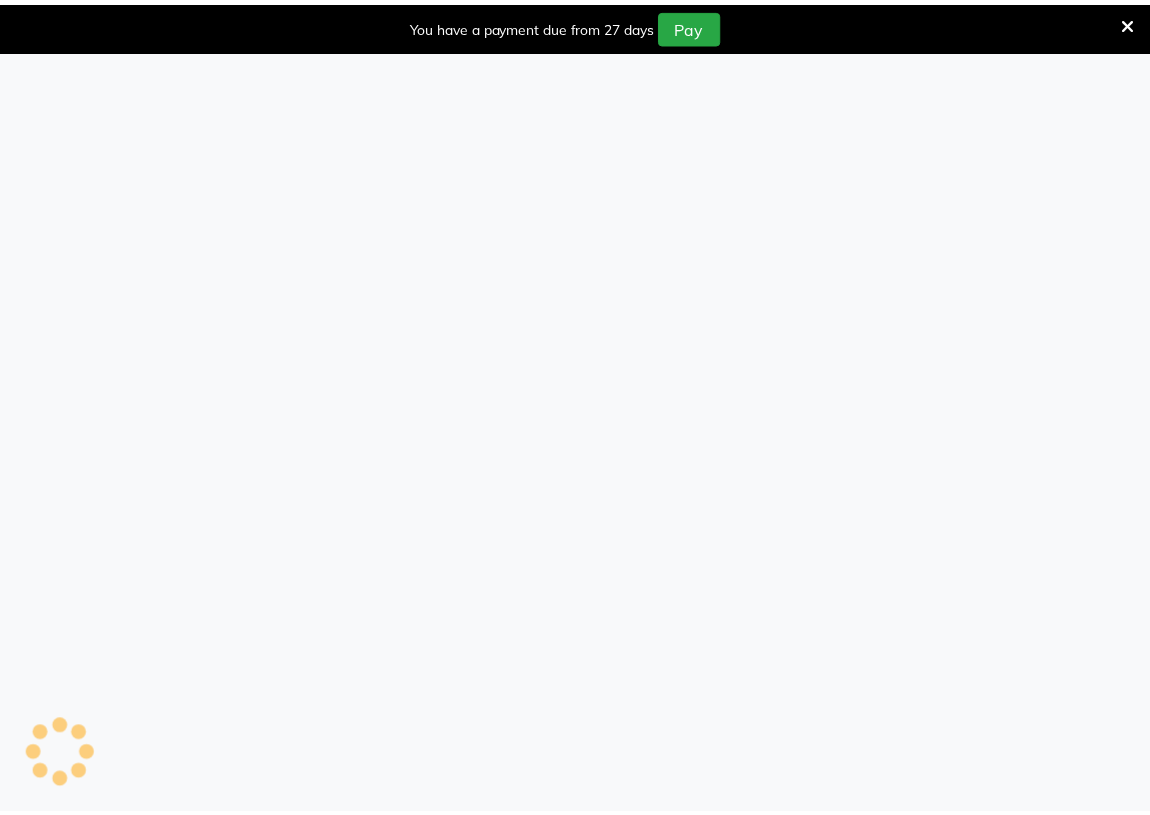 scroll, scrollTop: 0, scrollLeft: 0, axis: both 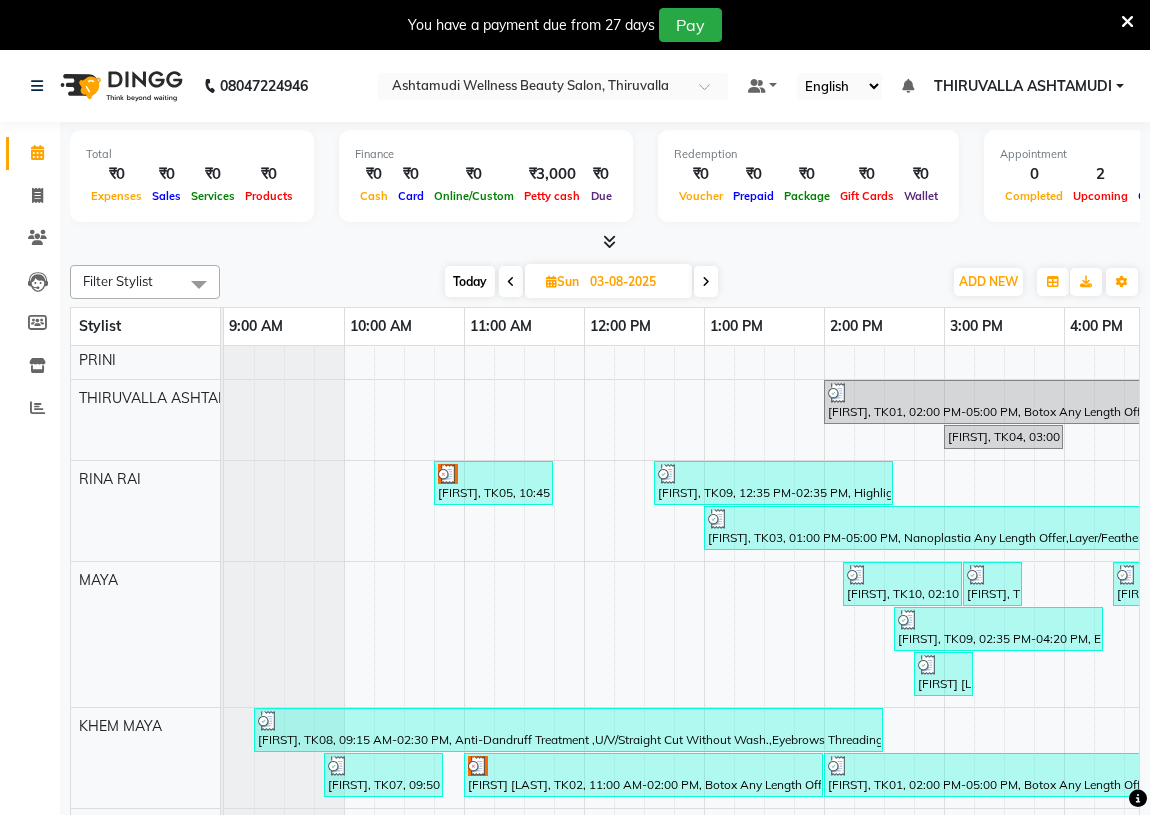 click at bounding box center (706, 281) 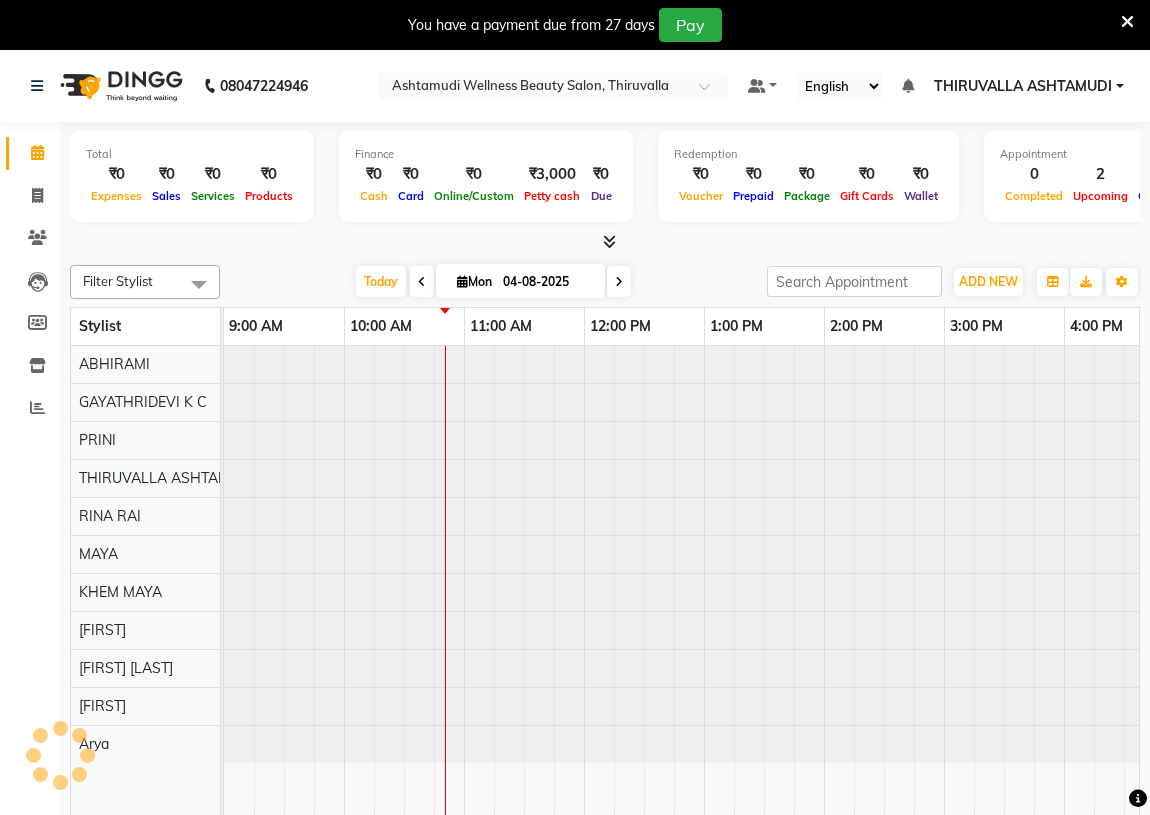 scroll, scrollTop: 0, scrollLeft: 0, axis: both 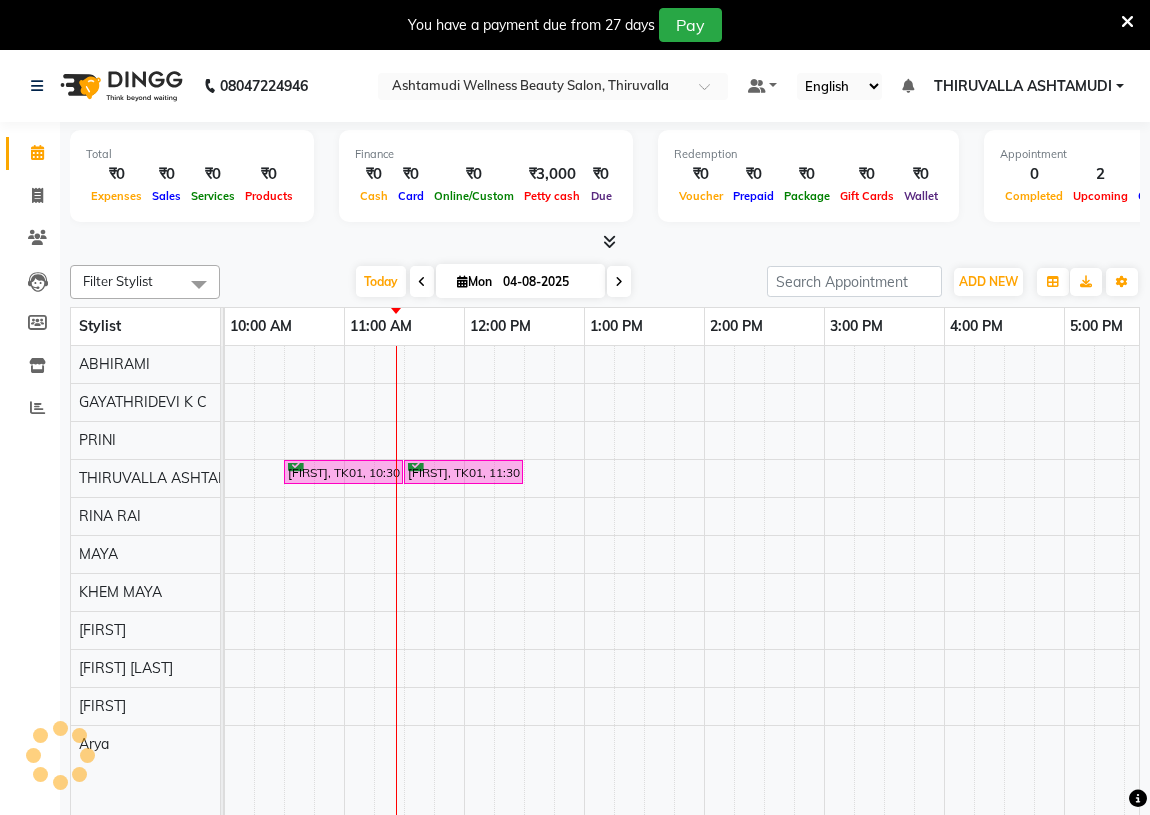 click on "Redemption  ₹0 Voucher ₹0 Prepaid ₹0 Package ₹0  Gift Cards ₹0  Wallet" at bounding box center (808, 176) 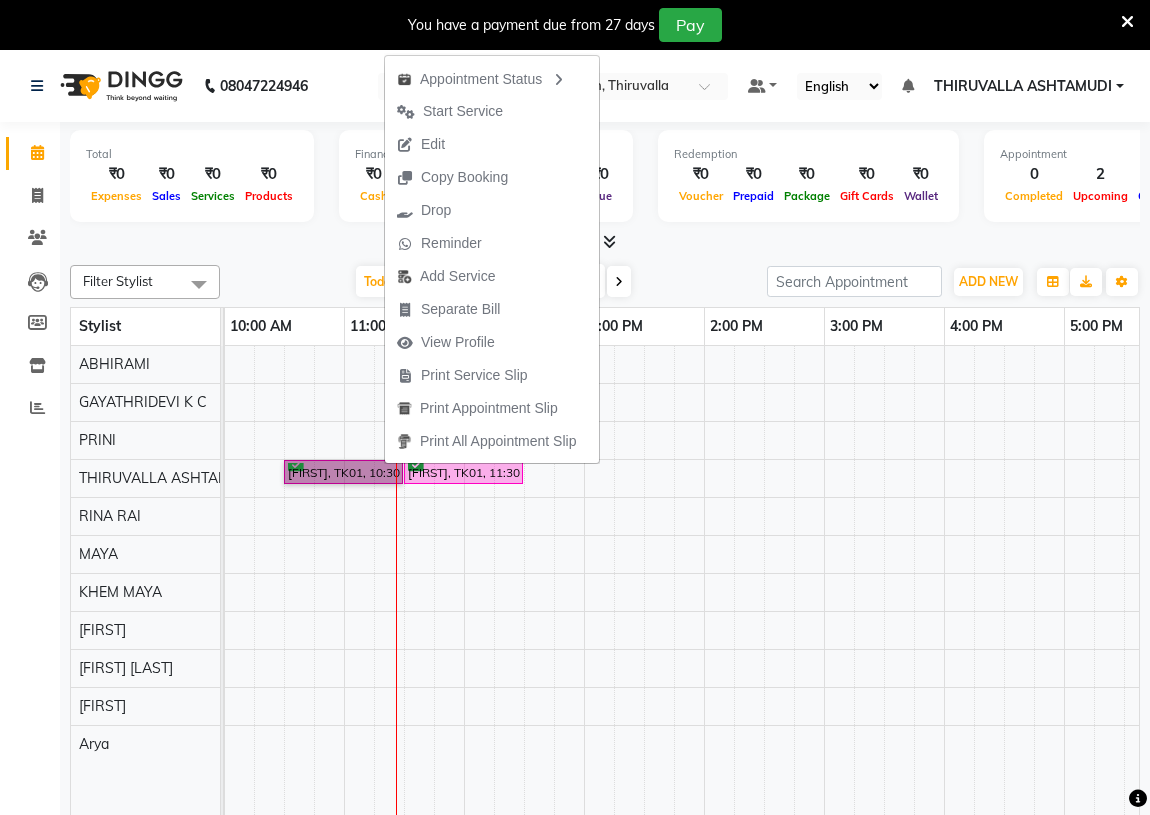 click on "[FIRST], TK01, 10:30 AM-11:30 AM, Hair Spa     [FIRST], TK01, 11:30 AM-12:30 PM, Hair Spa" at bounding box center [944, 595] 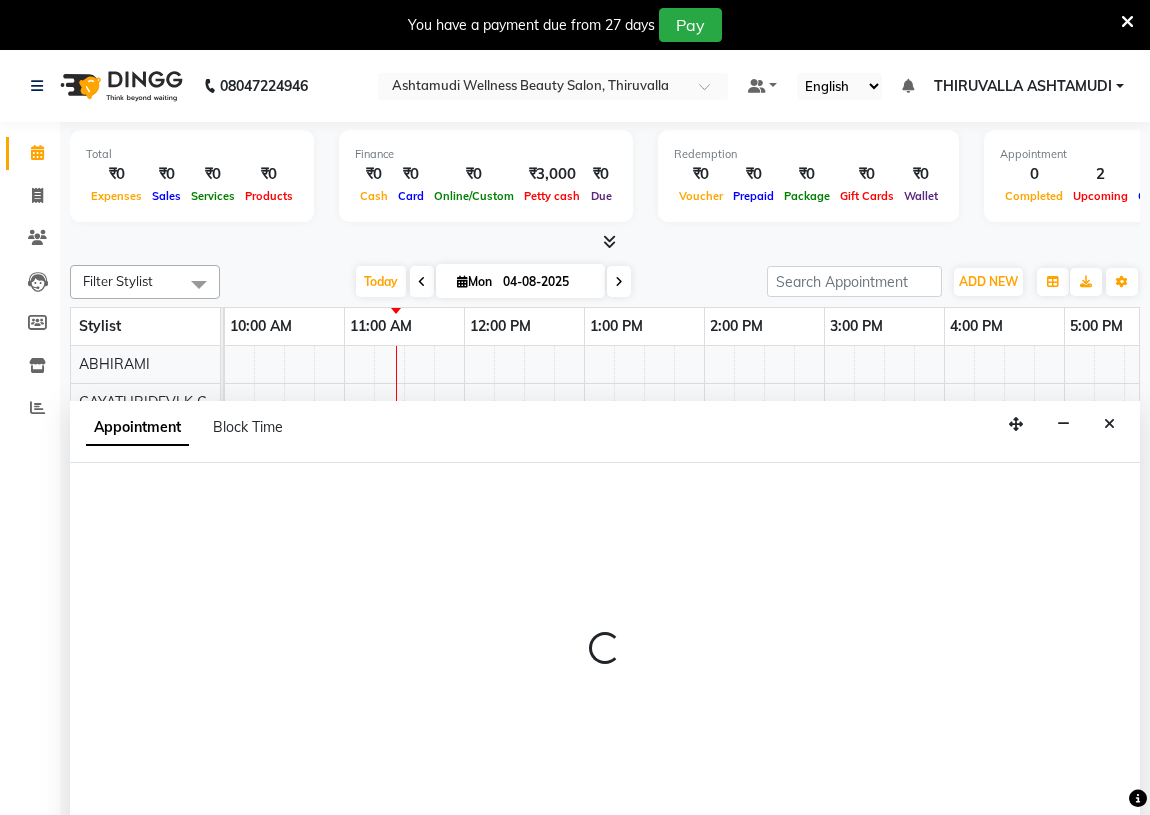 scroll, scrollTop: 50, scrollLeft: 0, axis: vertical 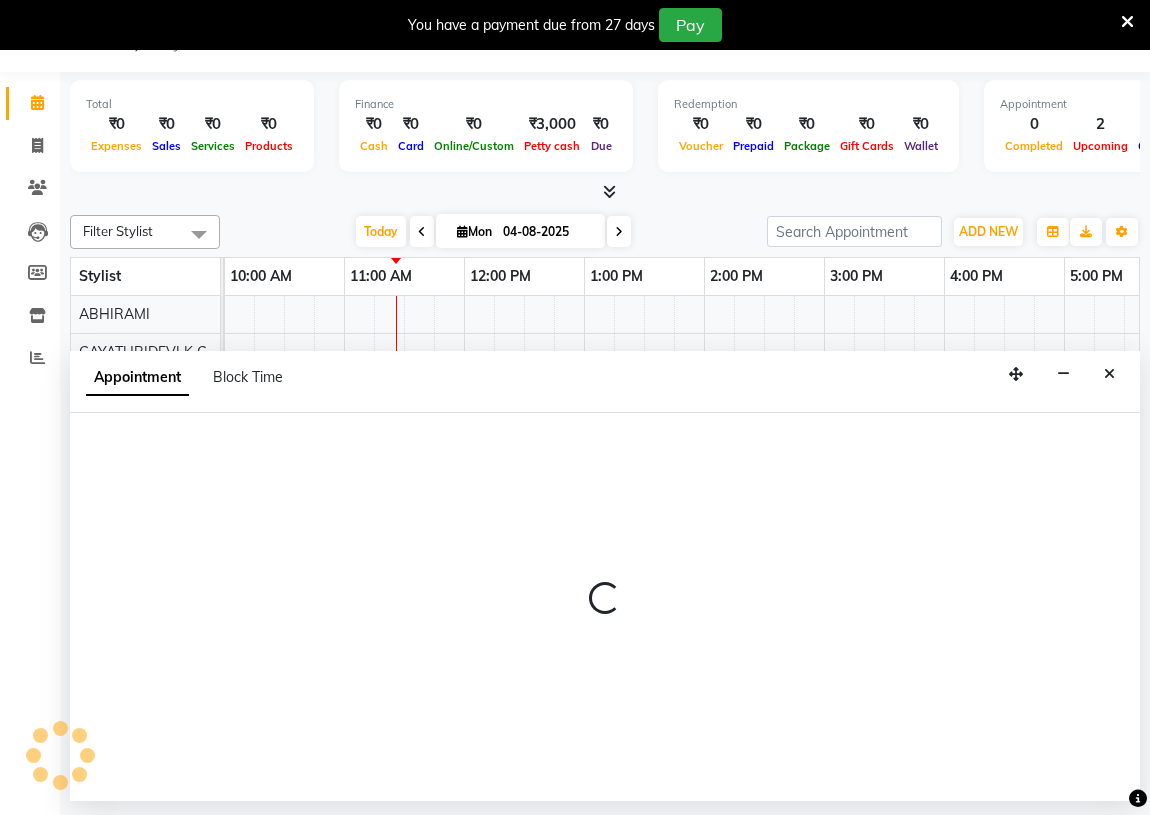 select on "29018" 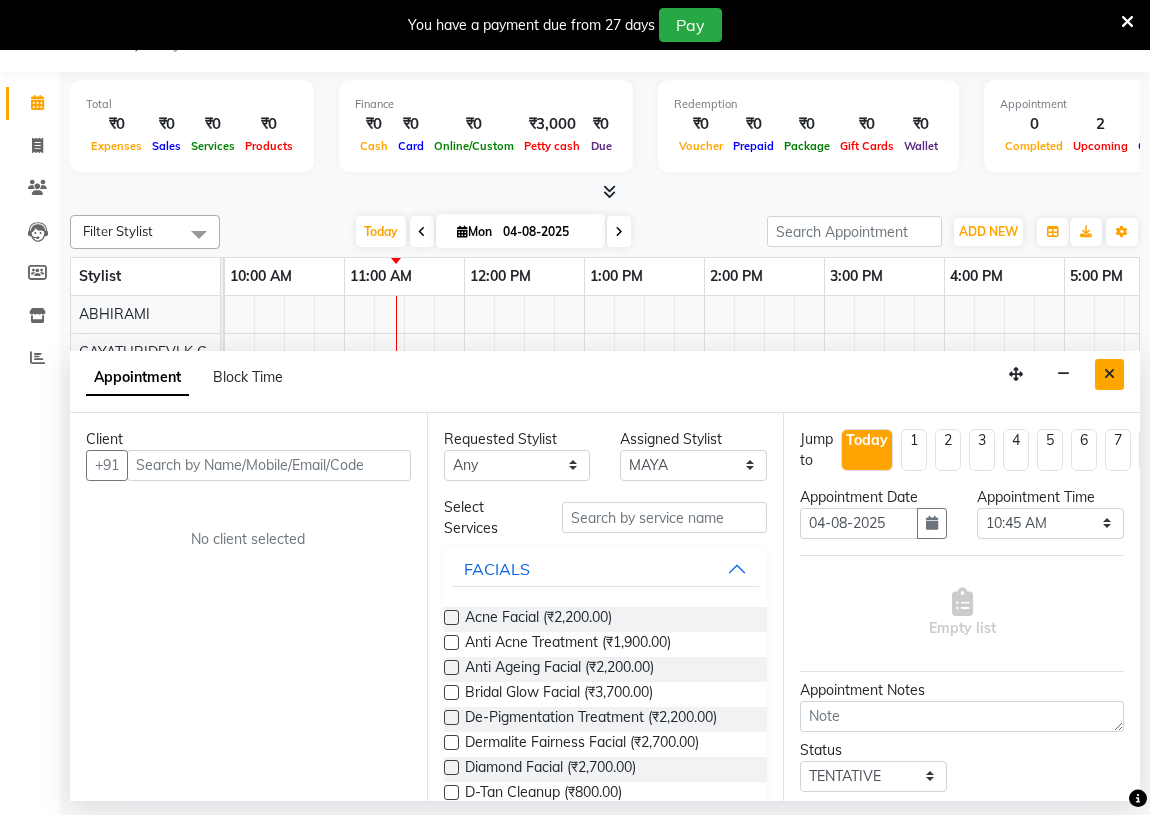click at bounding box center (1109, 374) 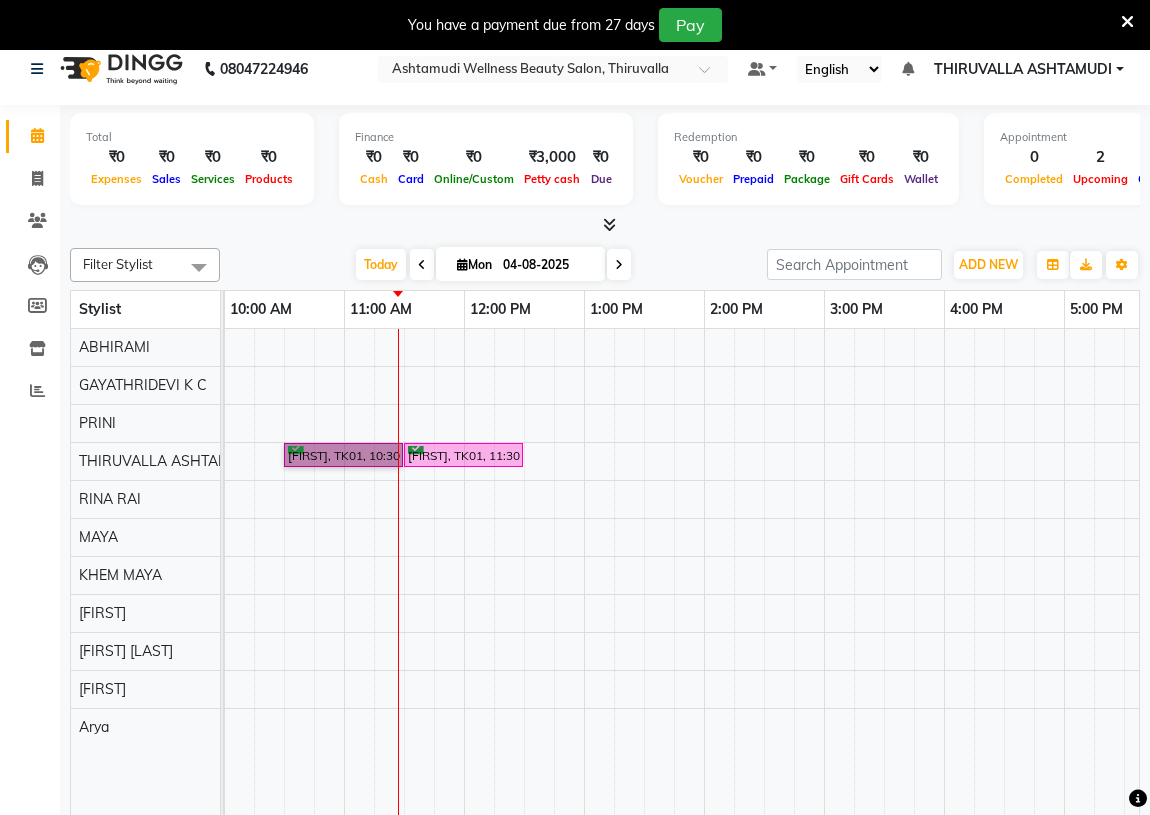 scroll, scrollTop: 0, scrollLeft: 0, axis: both 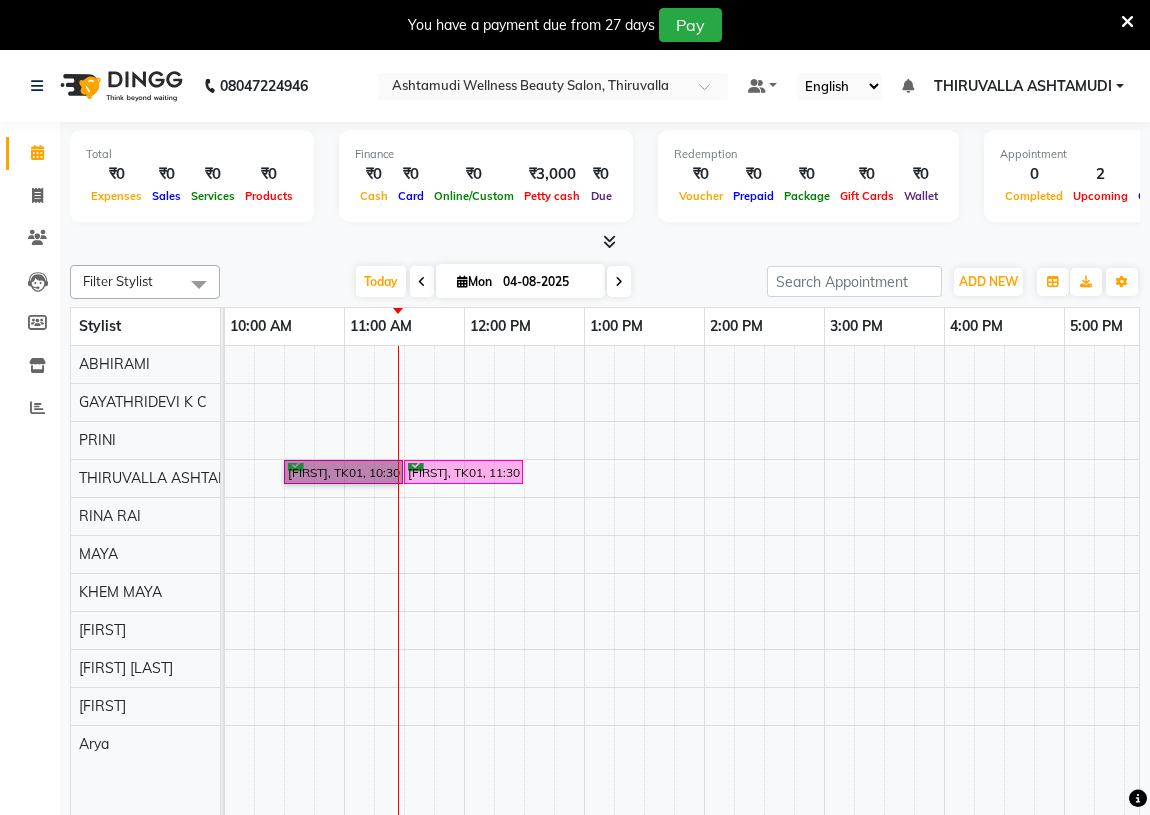 click on "[FIRST], TK01, 10:30 AM-11:30 AM, Hair Spa     [FIRST], TK01, 11:30 AM-12:30 PM, Hair Spa" at bounding box center [944, 595] 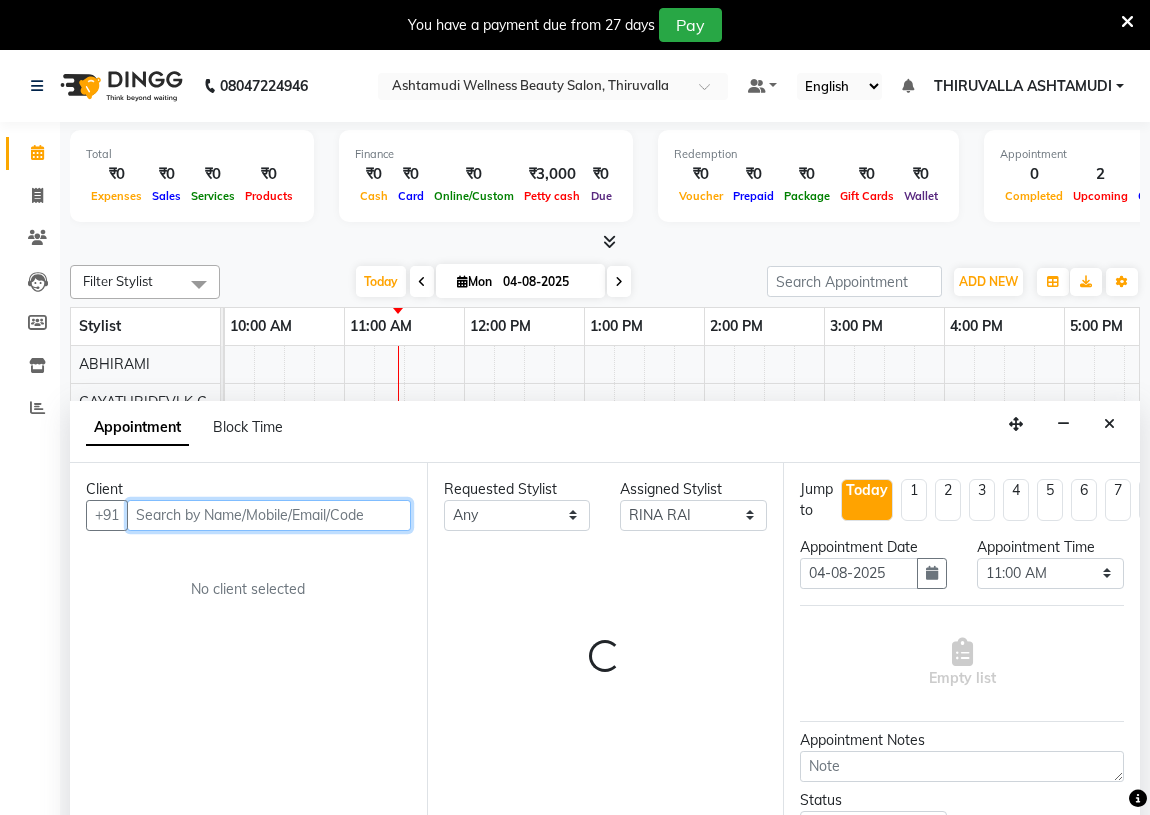 scroll, scrollTop: 50, scrollLeft: 0, axis: vertical 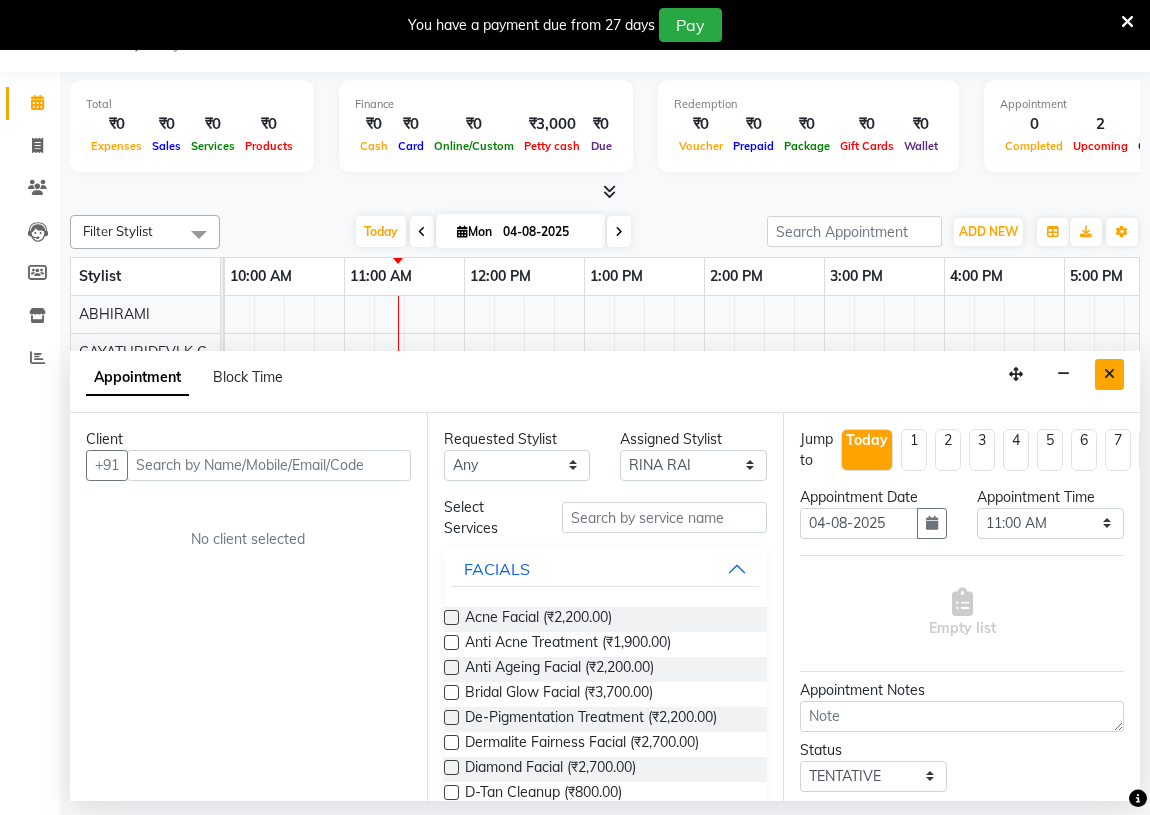 click at bounding box center (1109, 374) 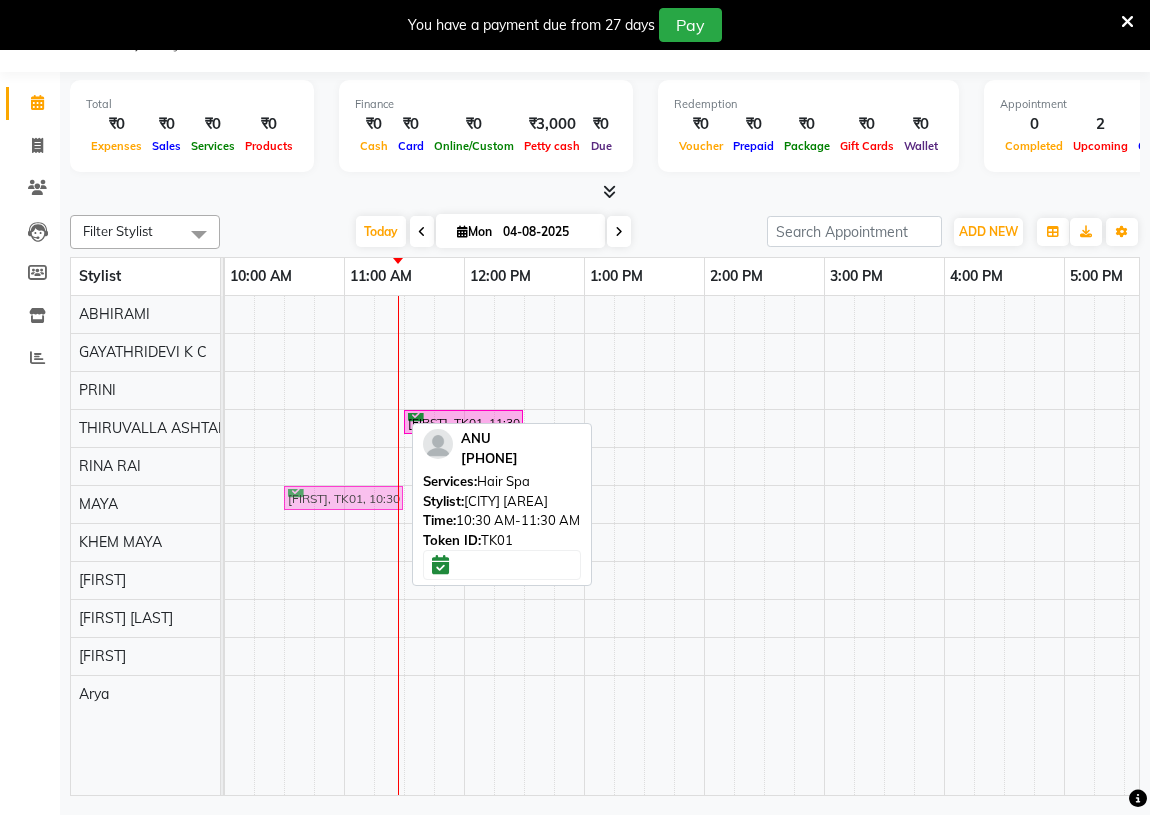 drag, startPoint x: 342, startPoint y: 417, endPoint x: 332, endPoint y: 496, distance: 79.630394 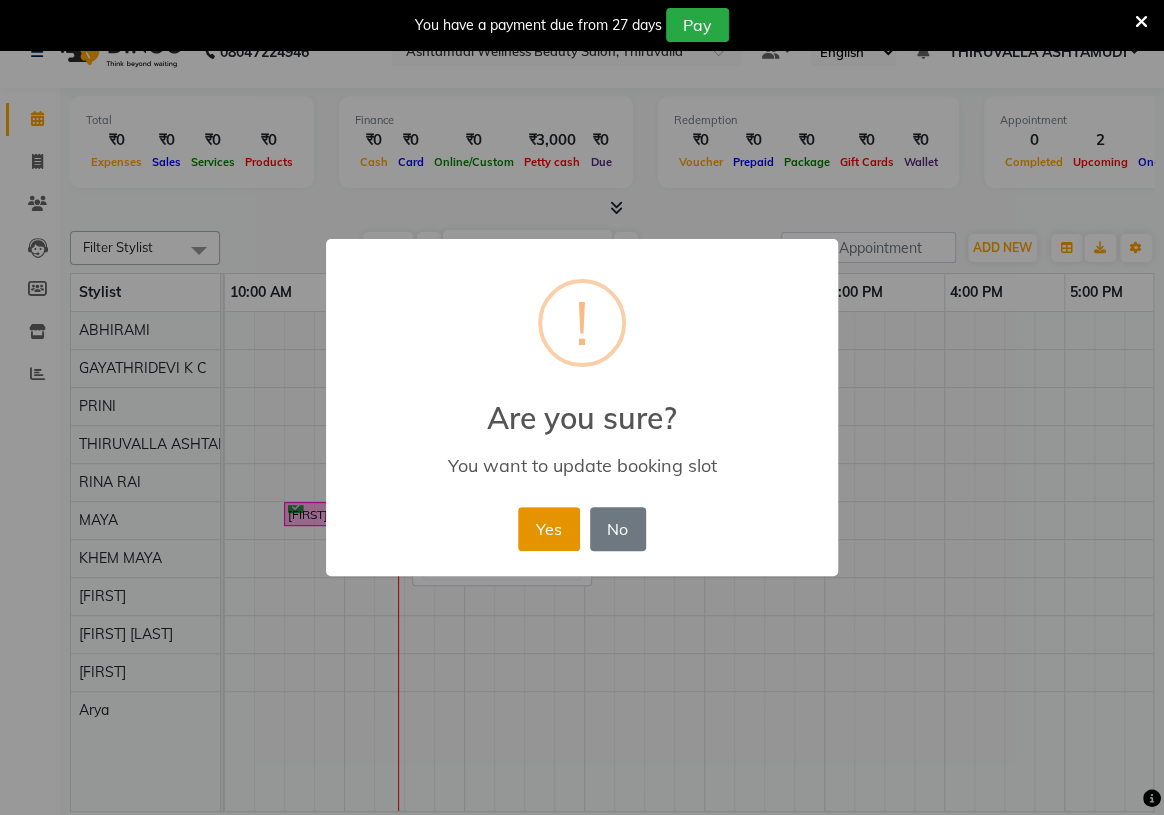click on "Yes" at bounding box center (548, 529) 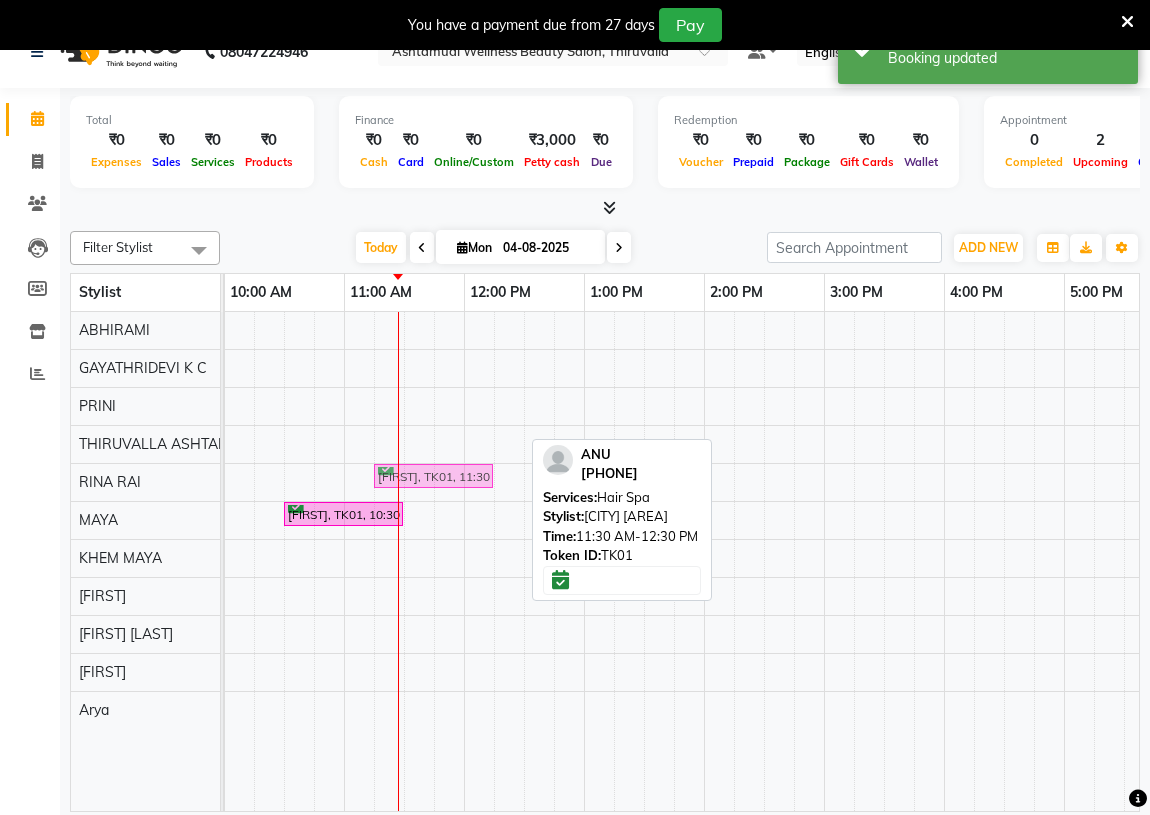 drag, startPoint x: 469, startPoint y: 439, endPoint x: 443, endPoint y: 494, distance: 60.835846 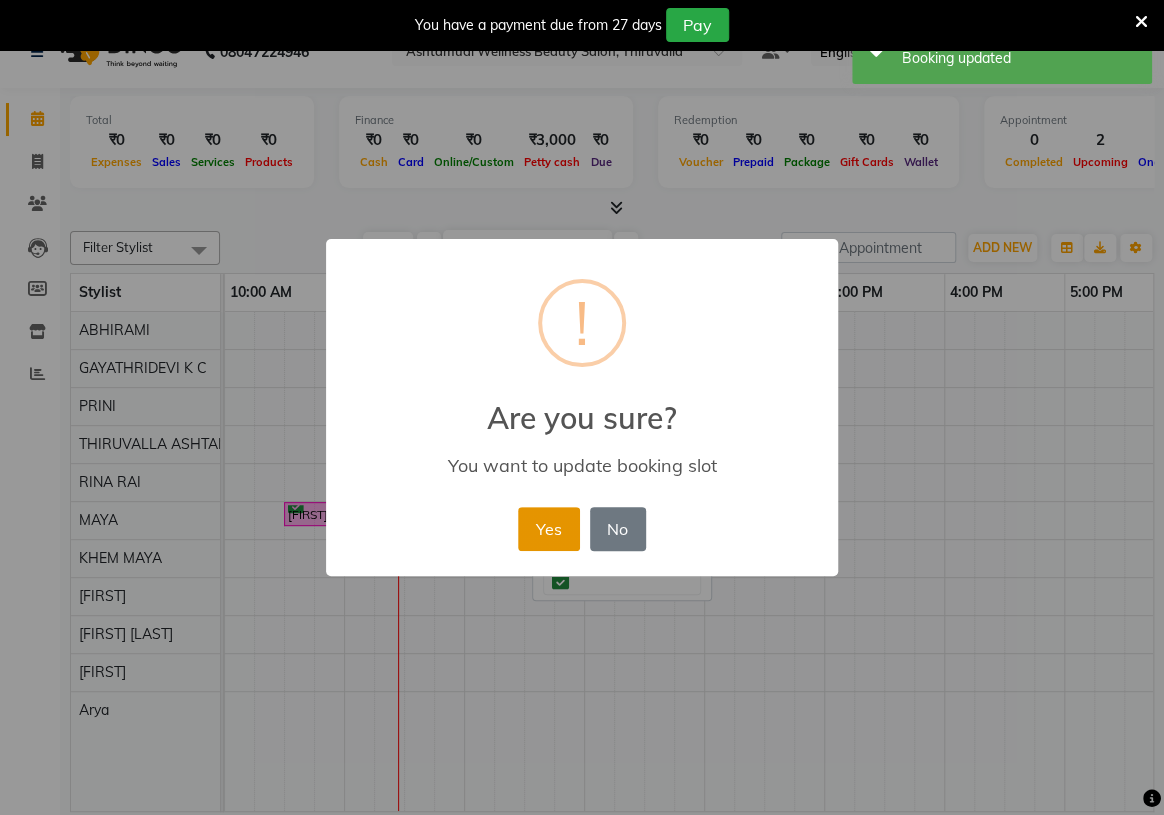 click on "Yes" at bounding box center (548, 529) 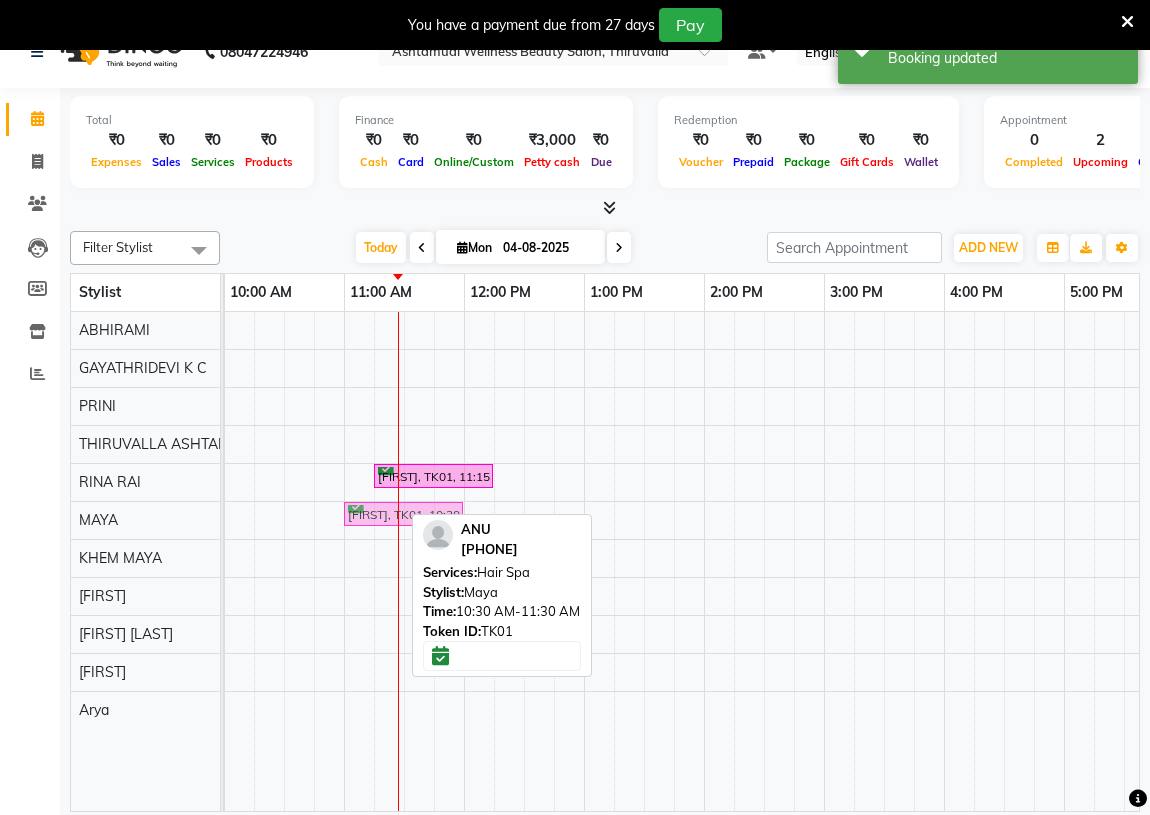 drag, startPoint x: 369, startPoint y: 518, endPoint x: 424, endPoint y: 519, distance: 55.00909 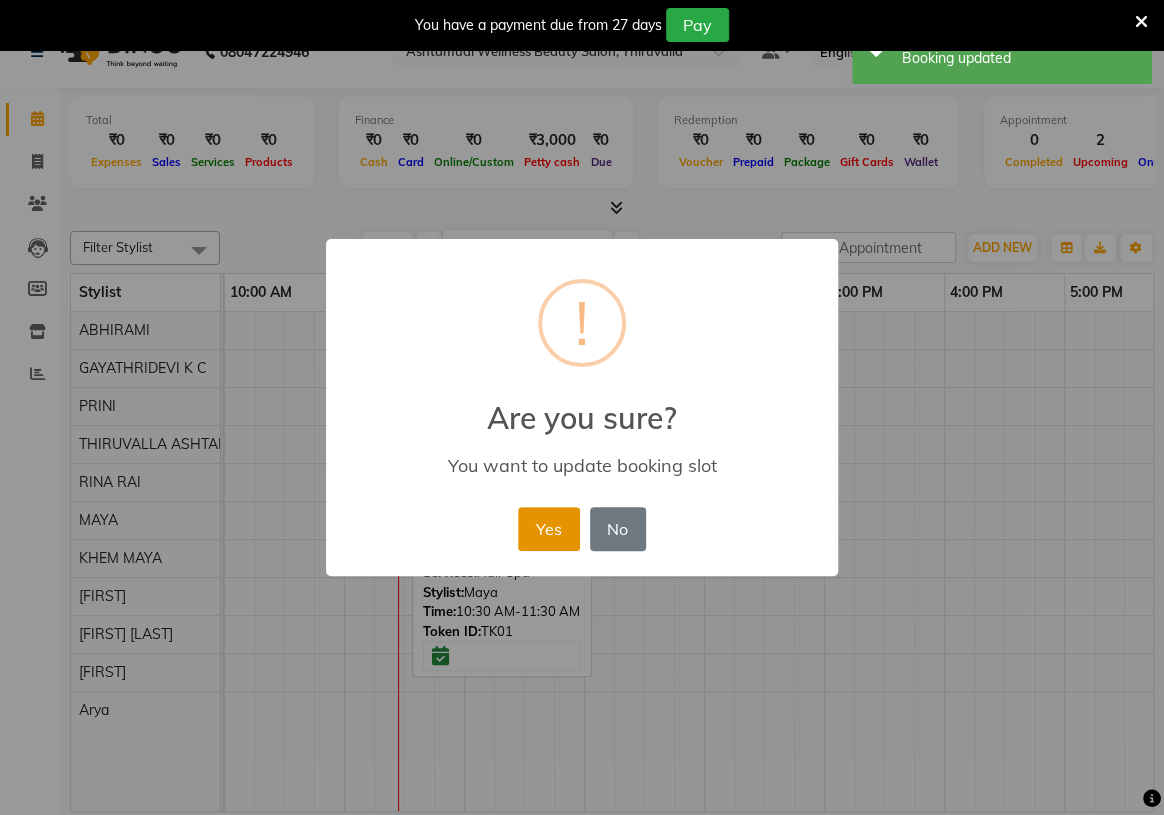 click on "Yes" at bounding box center (548, 529) 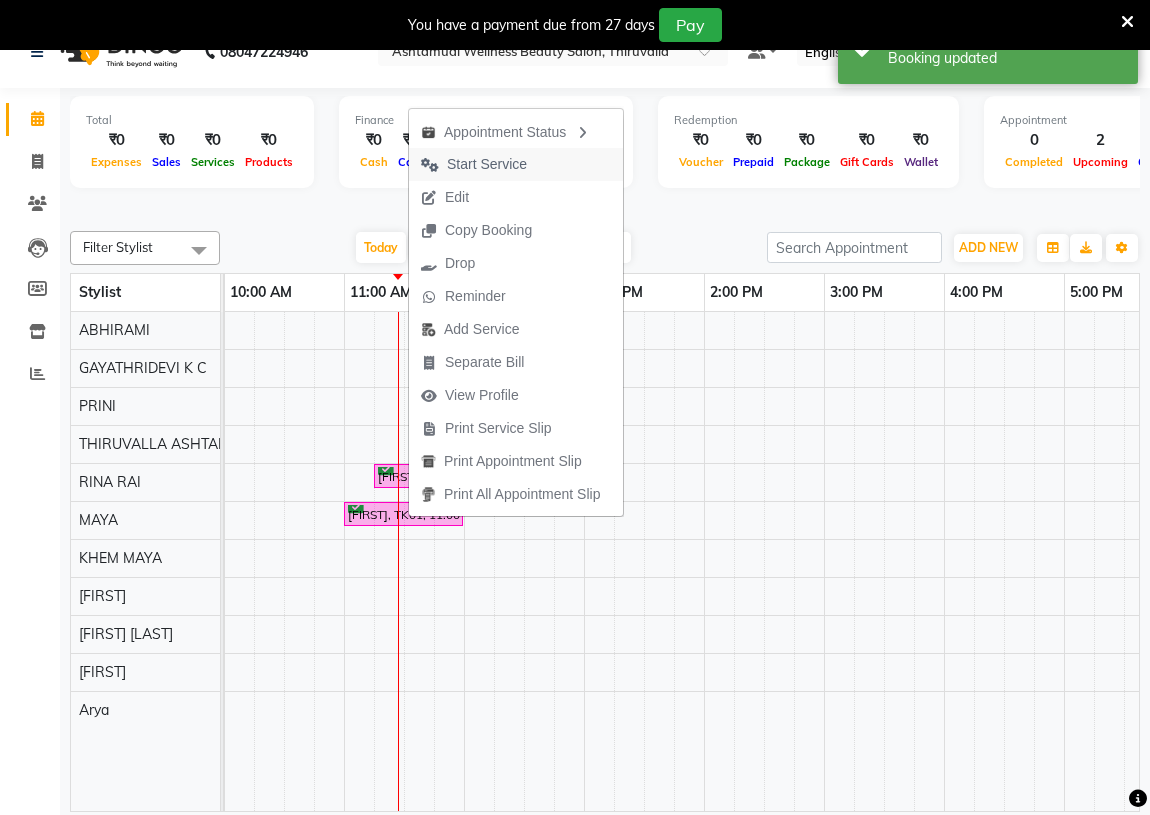 click on "Start Service" at bounding box center [487, 164] 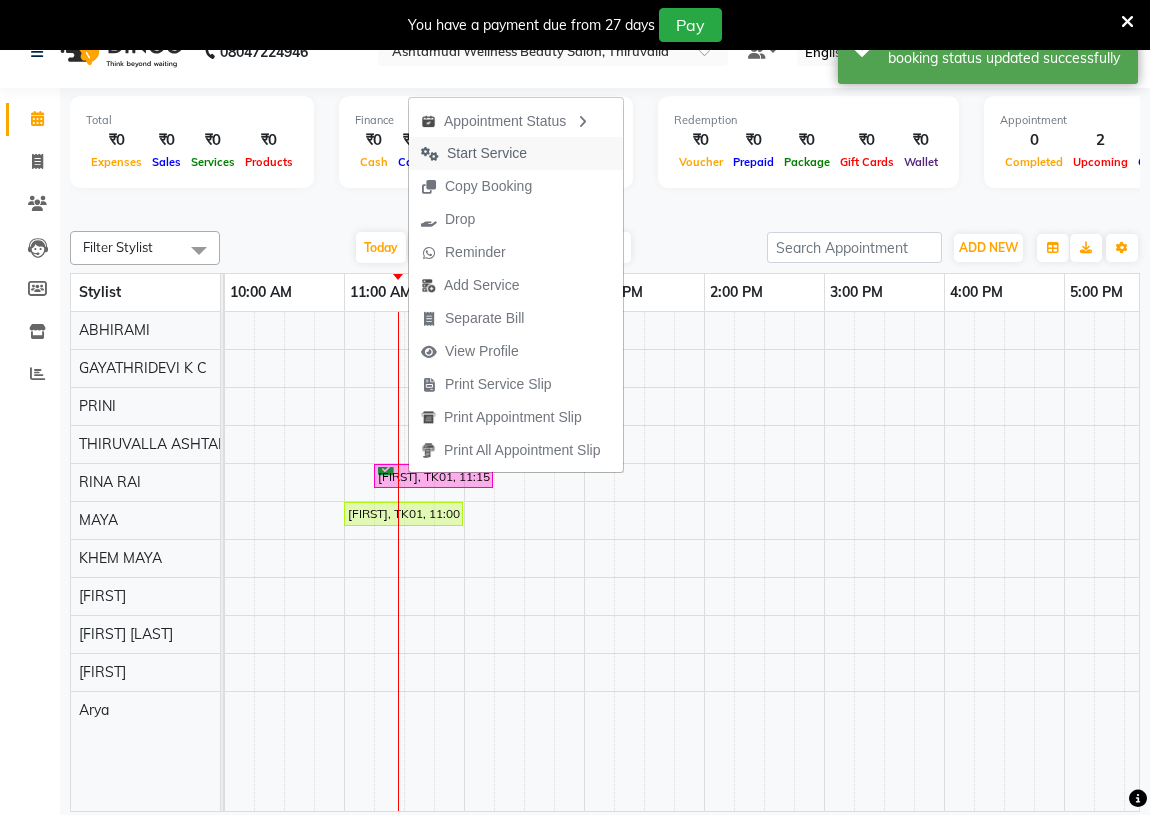 click on "Start Service" at bounding box center (487, 153) 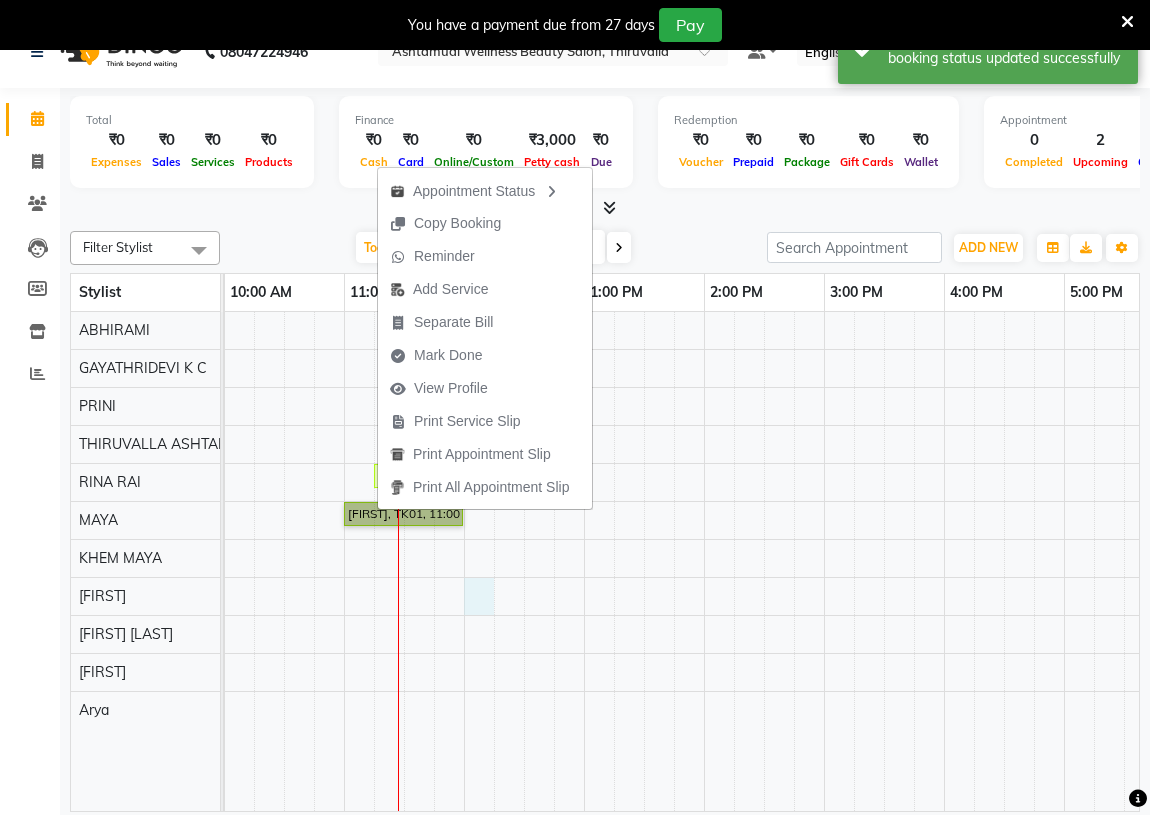 click on "[FIRST], TK01, 11:15 AM-12:15 PM, Hair Spa    [FIRST], TK01, 11:00 AM-12:00 PM, Hair Spa" at bounding box center [944, 561] 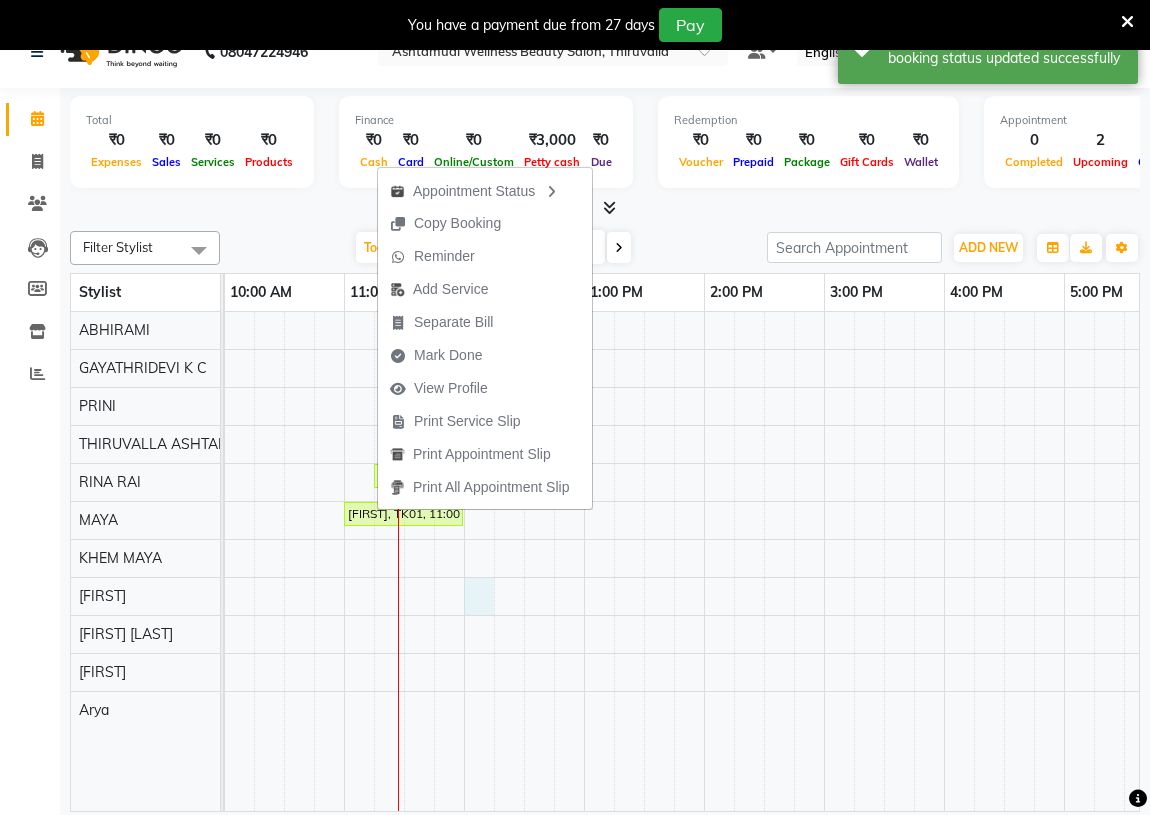 select on "60487" 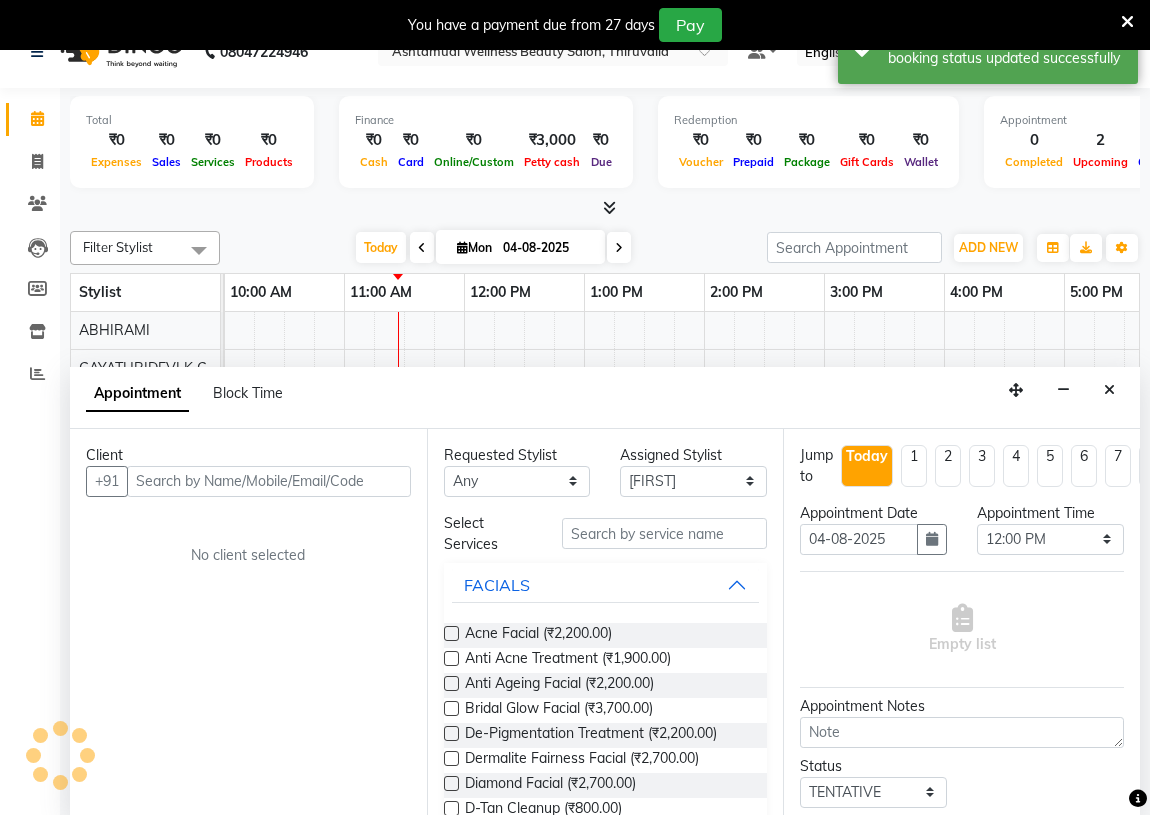 scroll, scrollTop: 50, scrollLeft: 0, axis: vertical 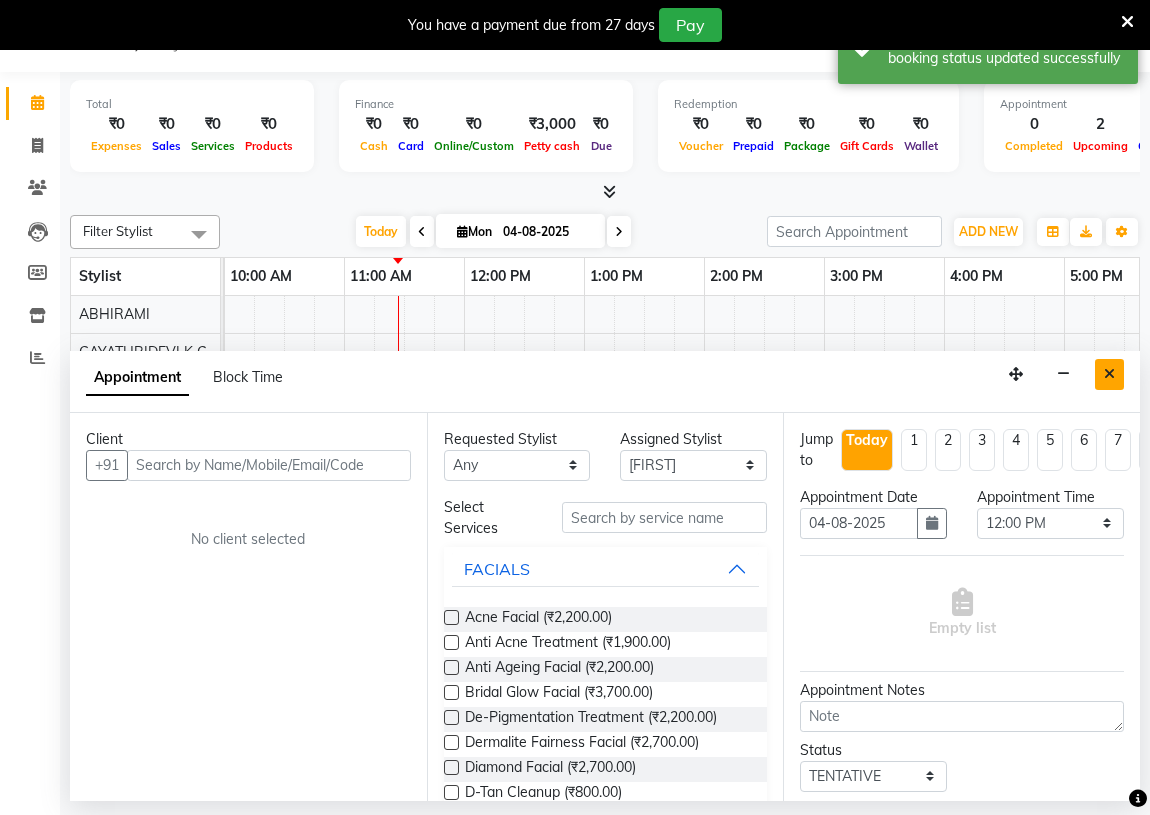 click at bounding box center [1109, 374] 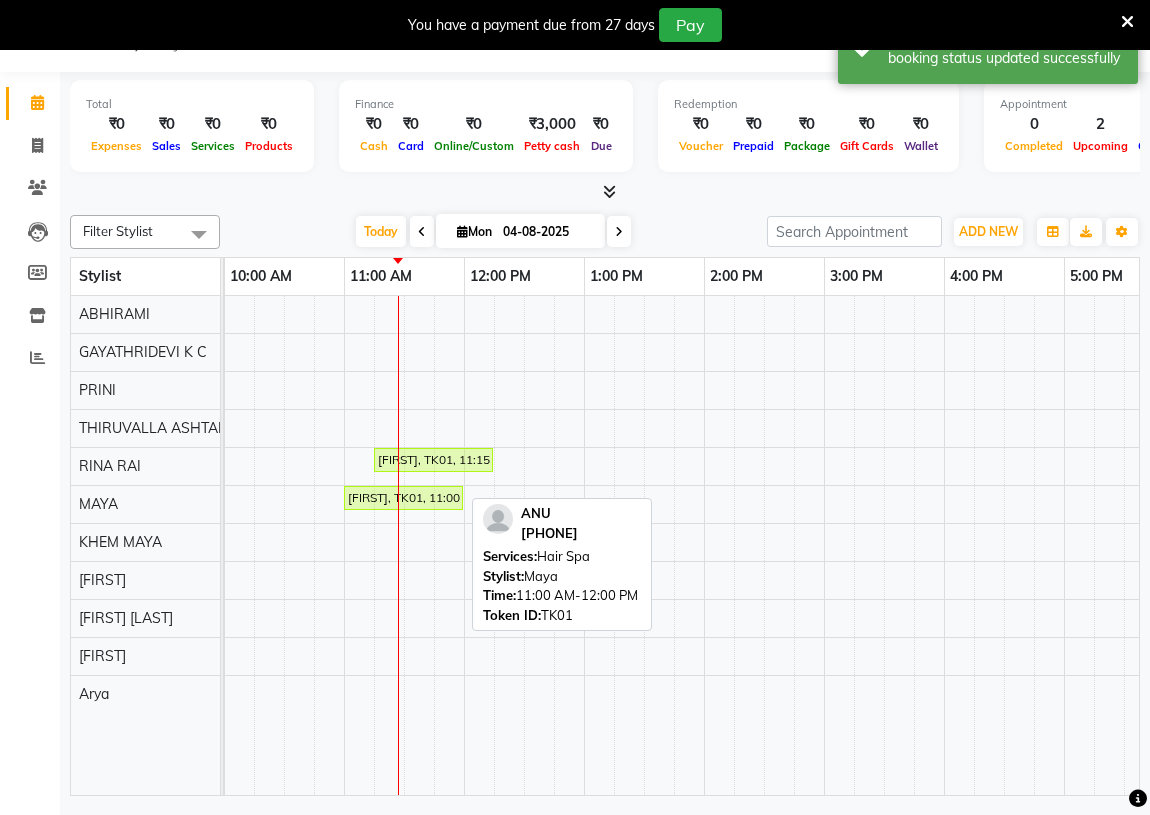 click on "[FIRST], TK01, 11:00 AM-12:00 PM, Hair Spa" at bounding box center [403, 498] 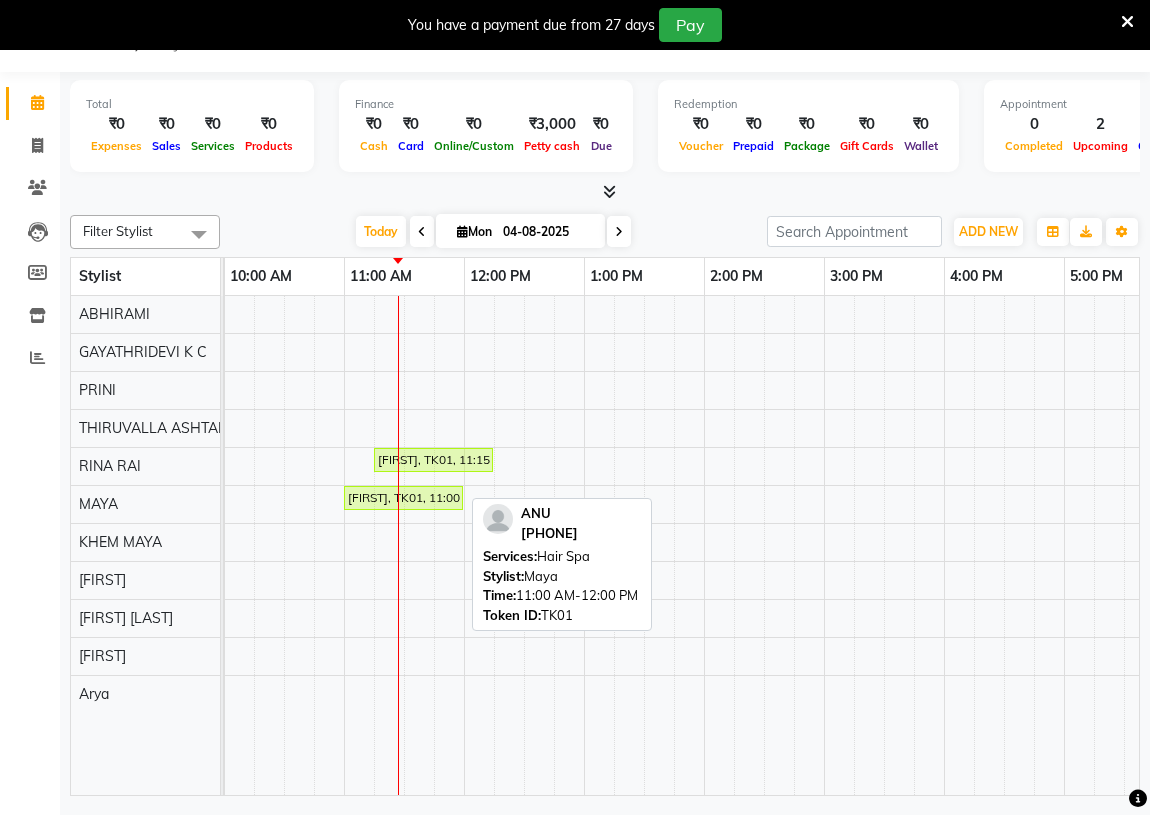 click on "[FIRST], TK01, 11:00 AM-12:00 PM, Hair Spa" at bounding box center (403, 498) 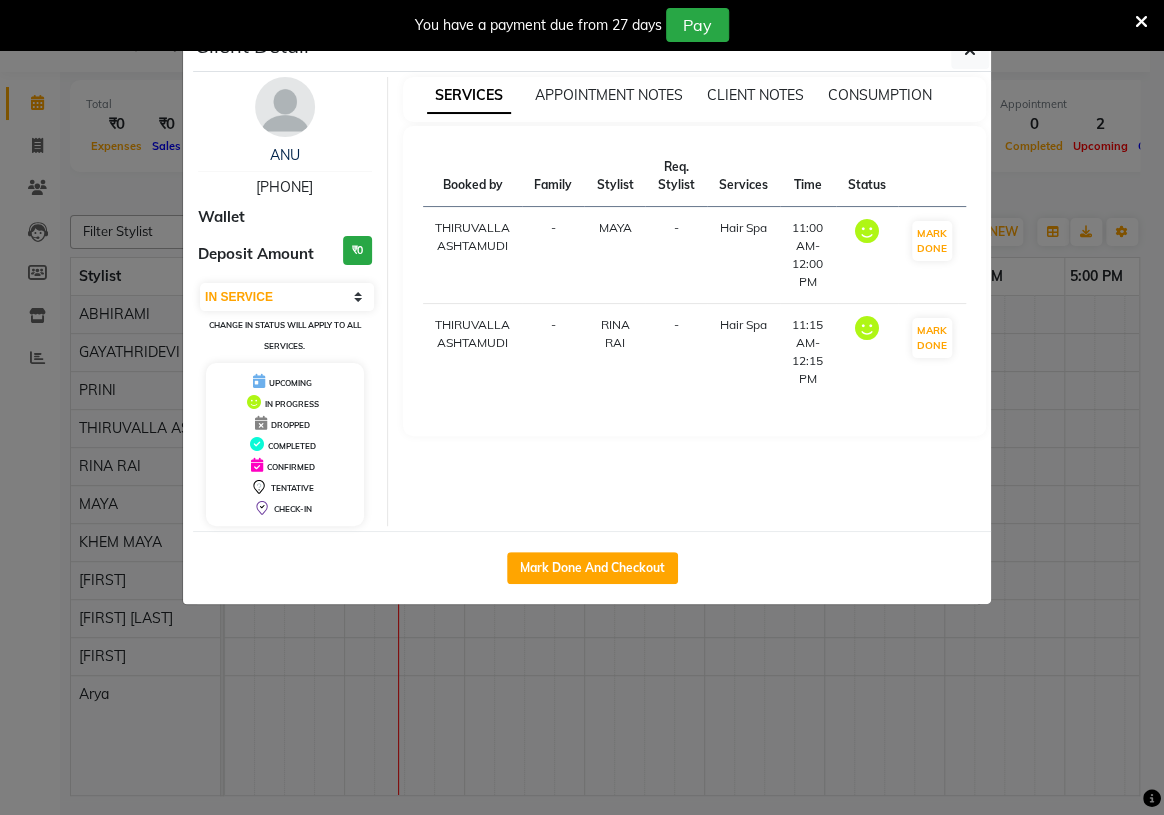click on "Hair Spa" at bounding box center (743, 228) 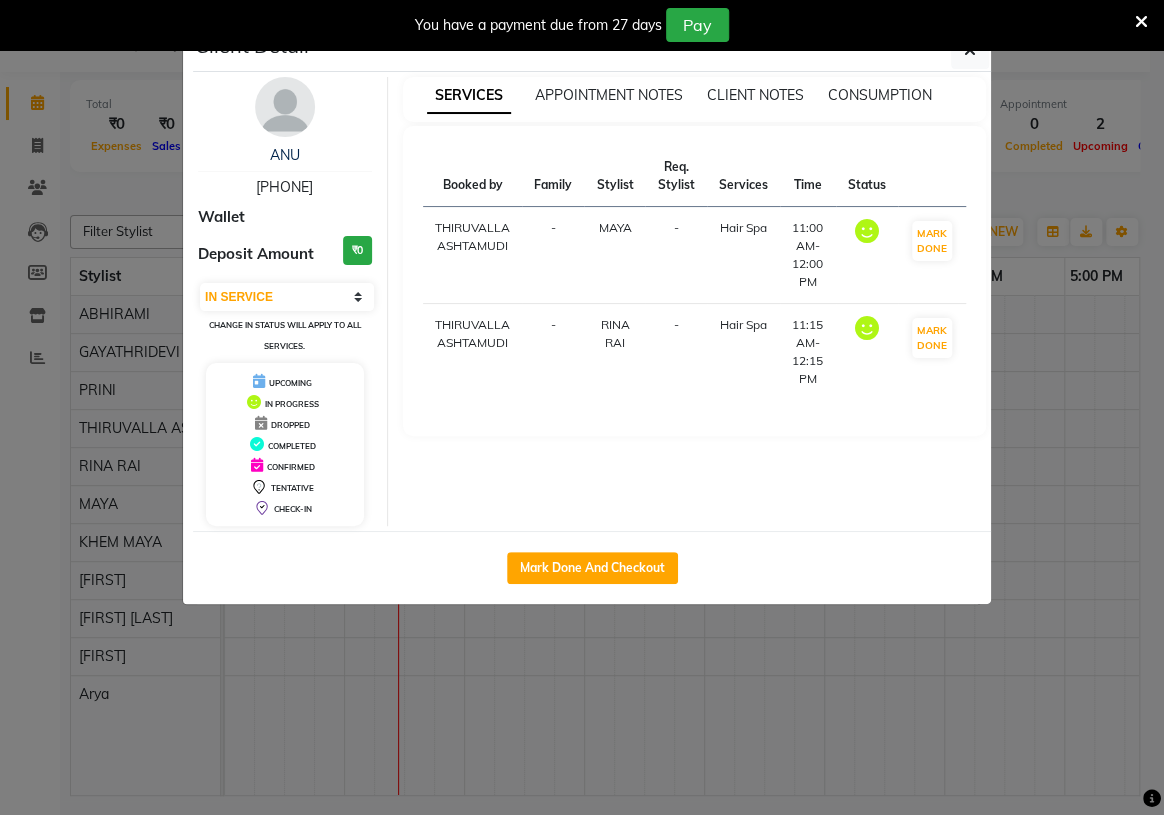 click on "THIRUVALLA ASHTAMUDI" at bounding box center [473, 255] 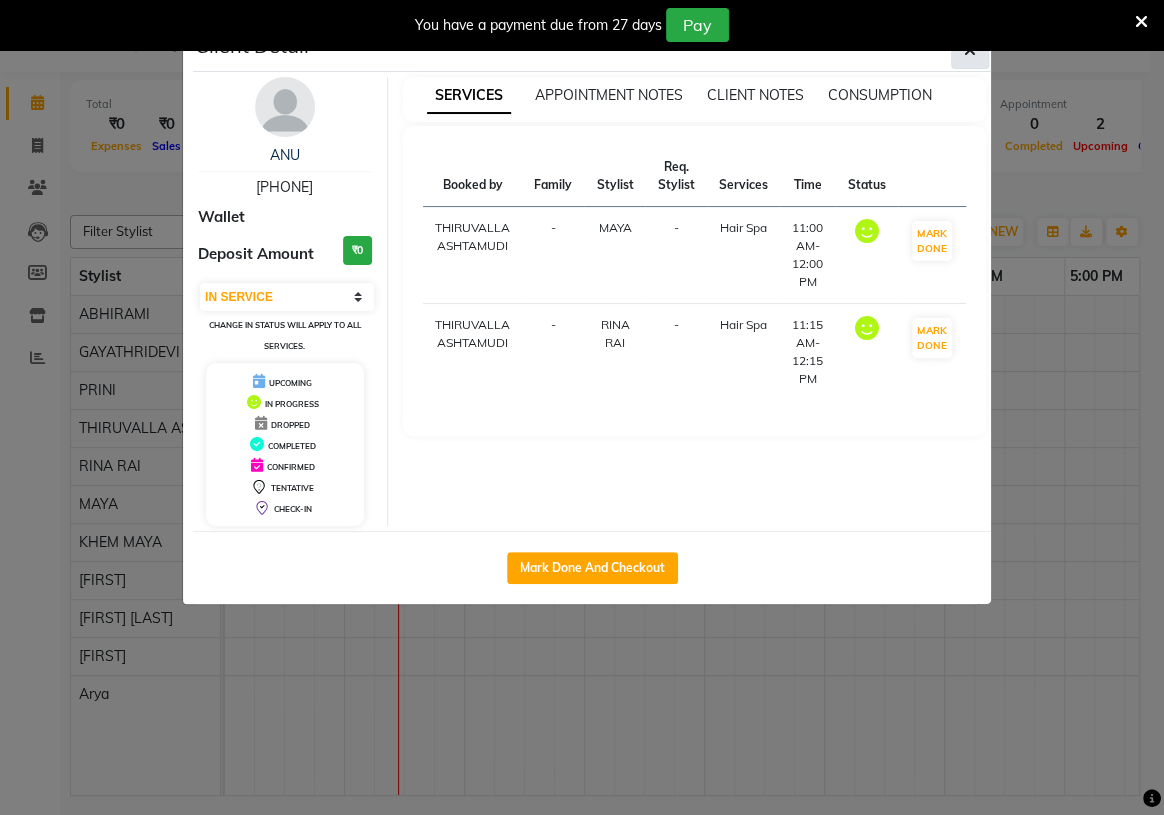 click 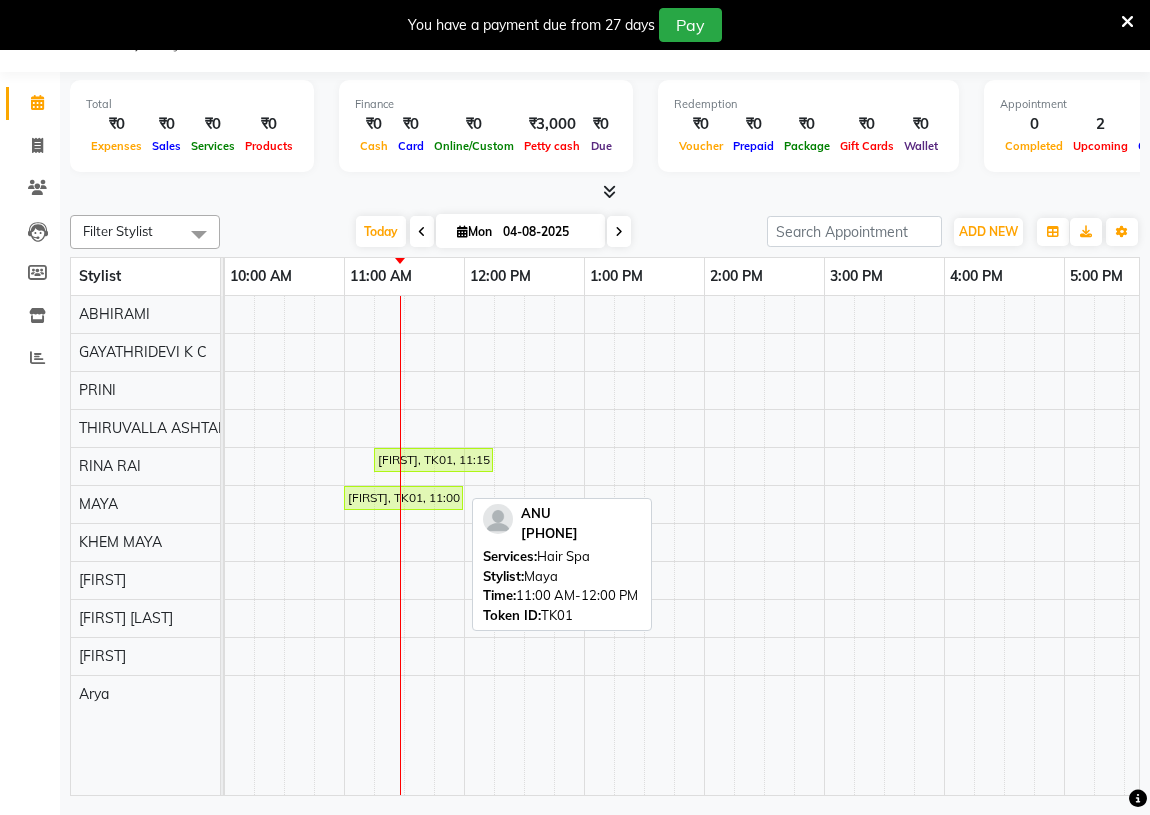 click on "[FIRST], TK01, 11:00 AM-12:00 PM, Hair Spa" at bounding box center (403, 498) 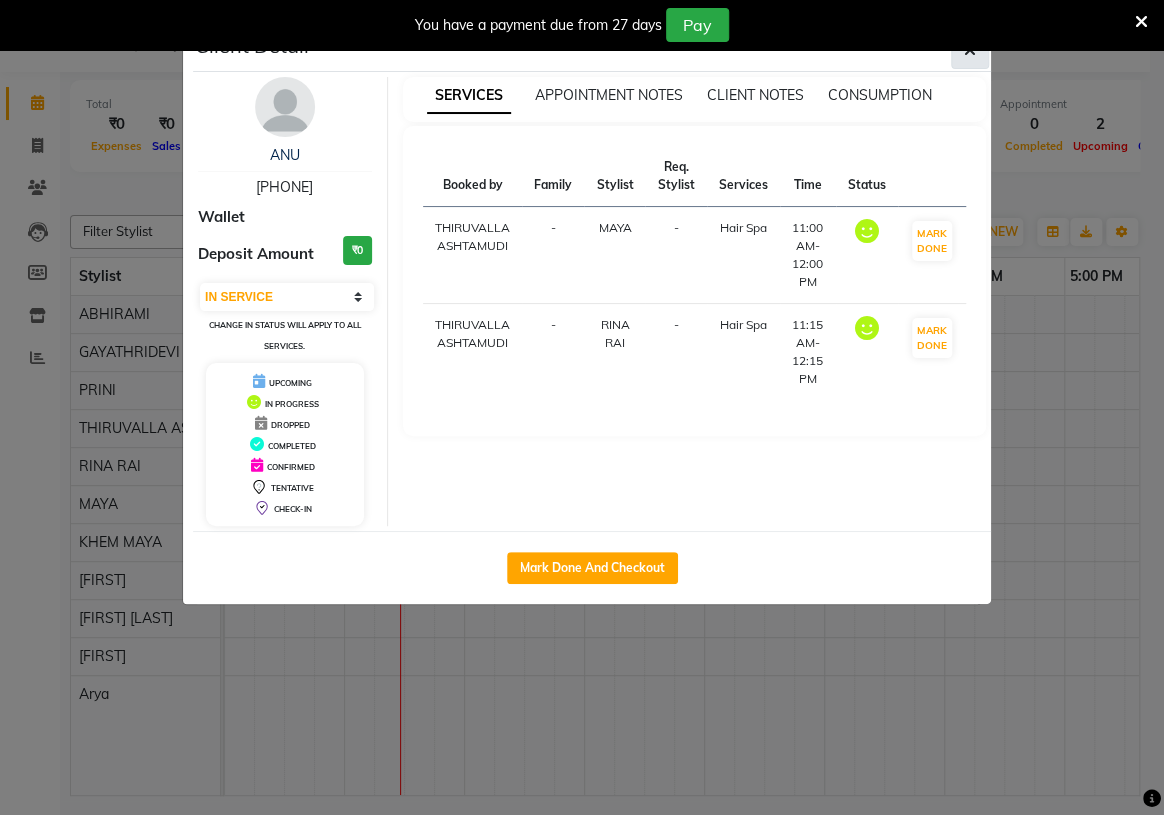 click 